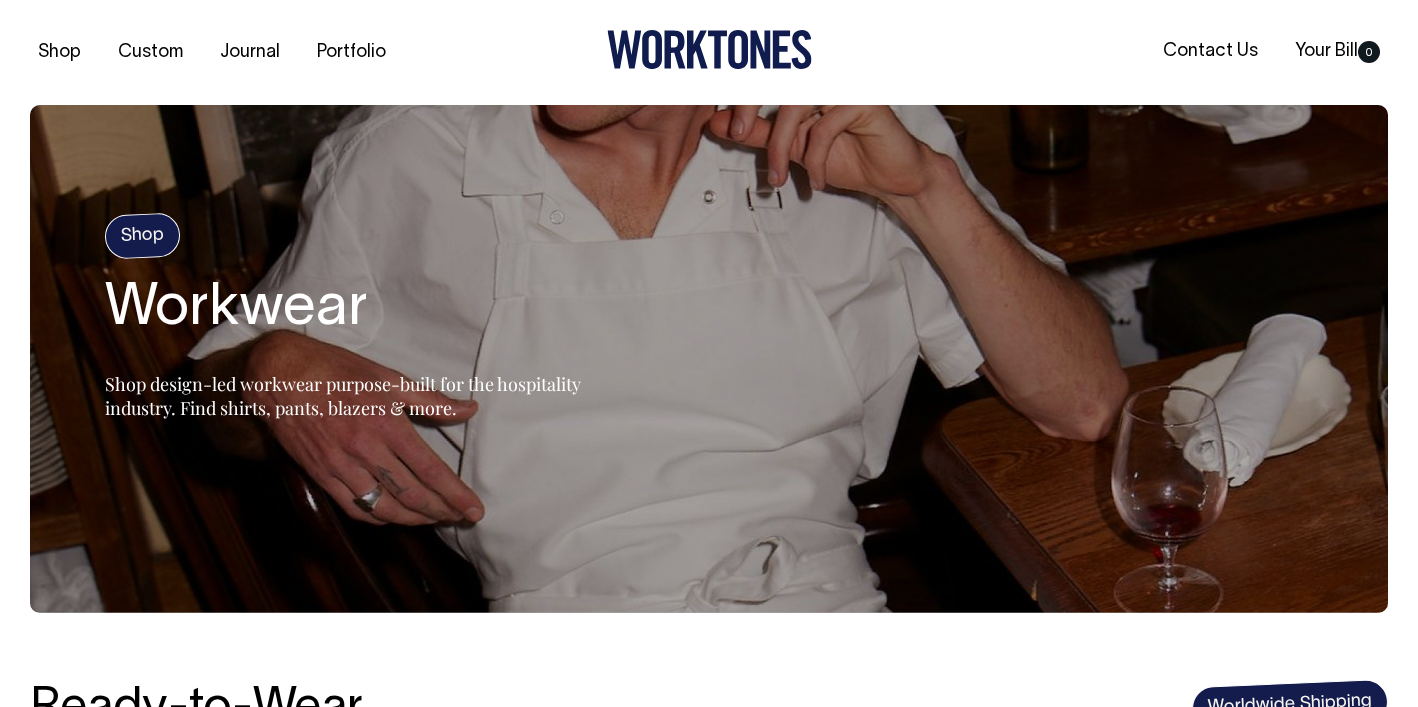 scroll, scrollTop: 0, scrollLeft: 0, axis: both 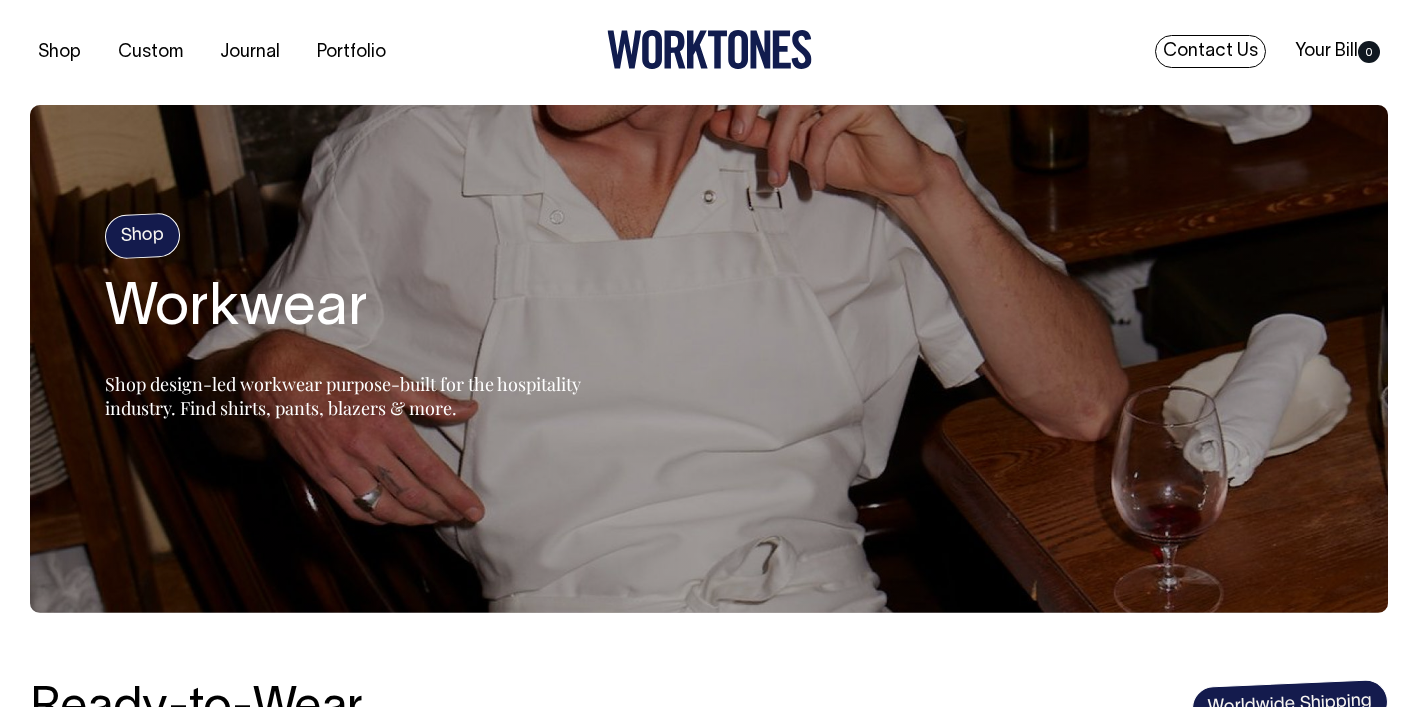 click on "Contact Us" at bounding box center [1210, 51] 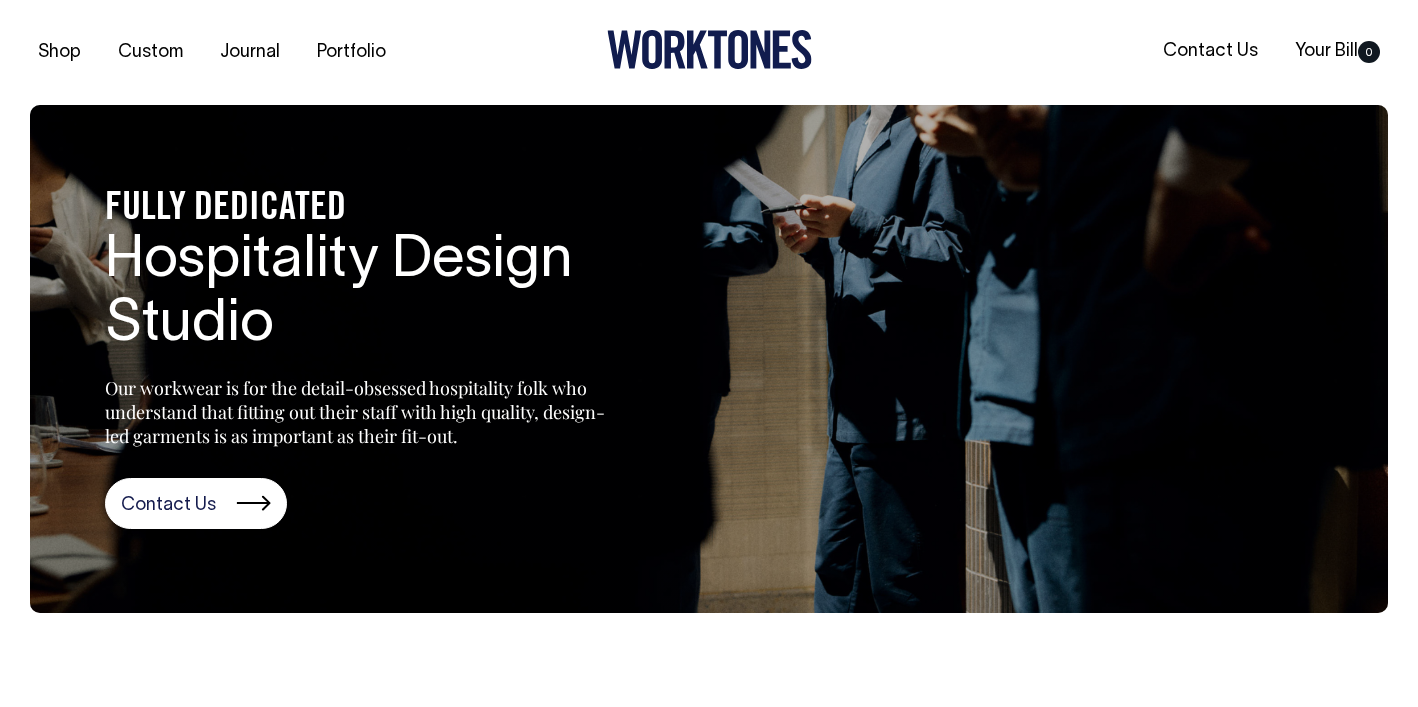 scroll, scrollTop: 0, scrollLeft: 0, axis: both 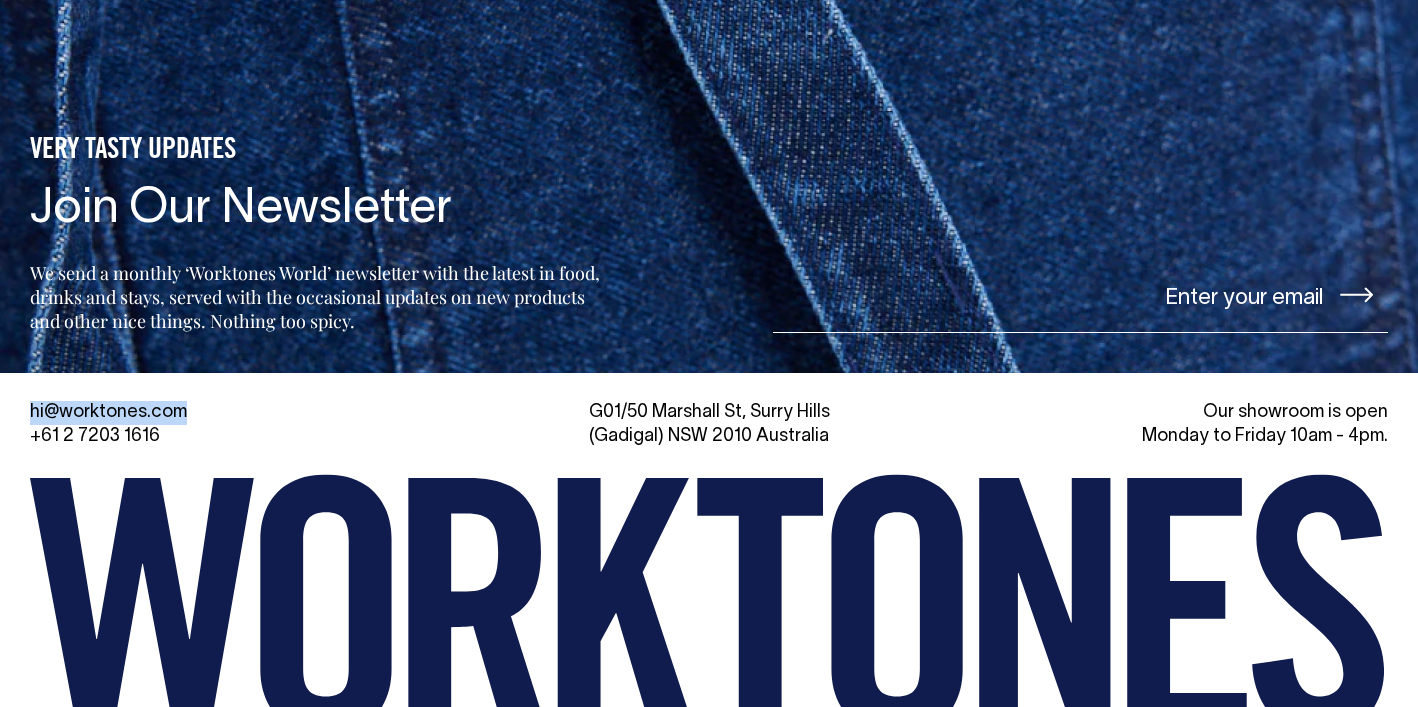 drag, startPoint x: 191, startPoint y: 388, endPoint x: 13, endPoint y: 387, distance: 178.0028 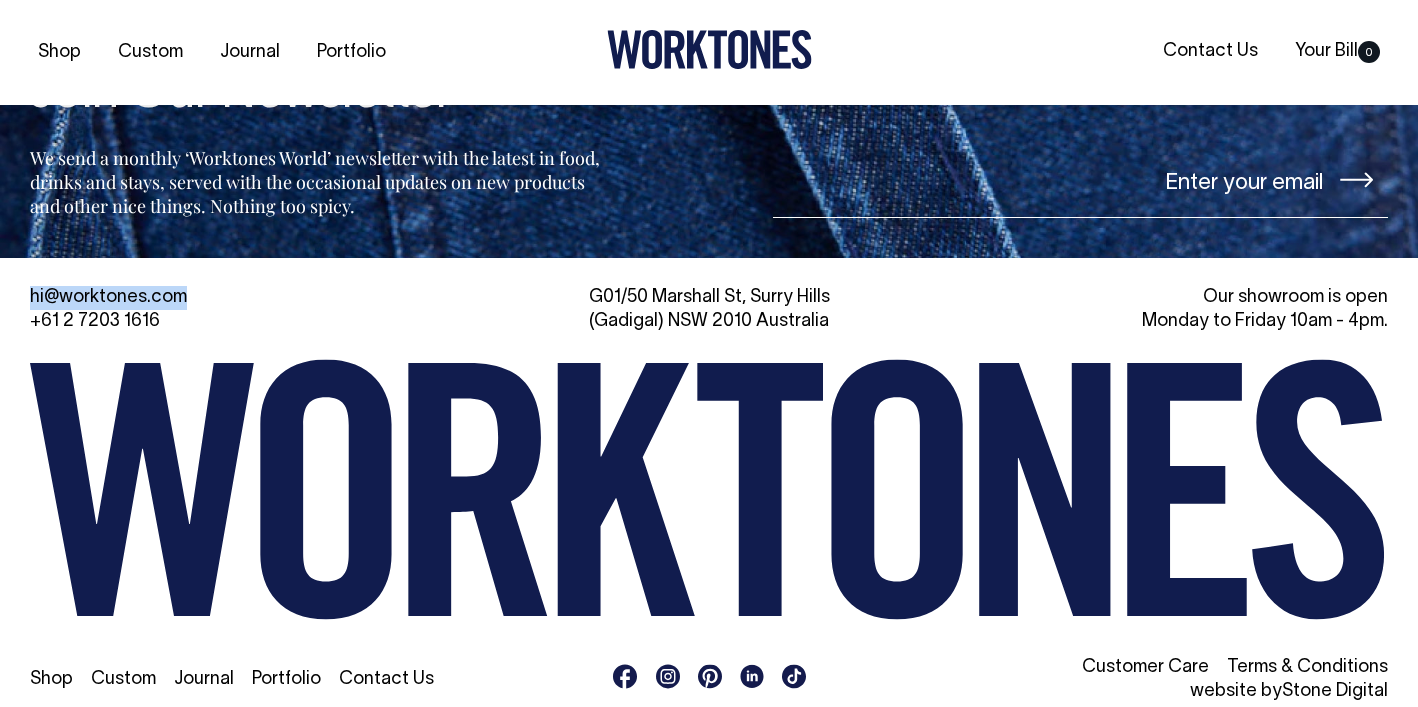 scroll, scrollTop: 4291, scrollLeft: 0, axis: vertical 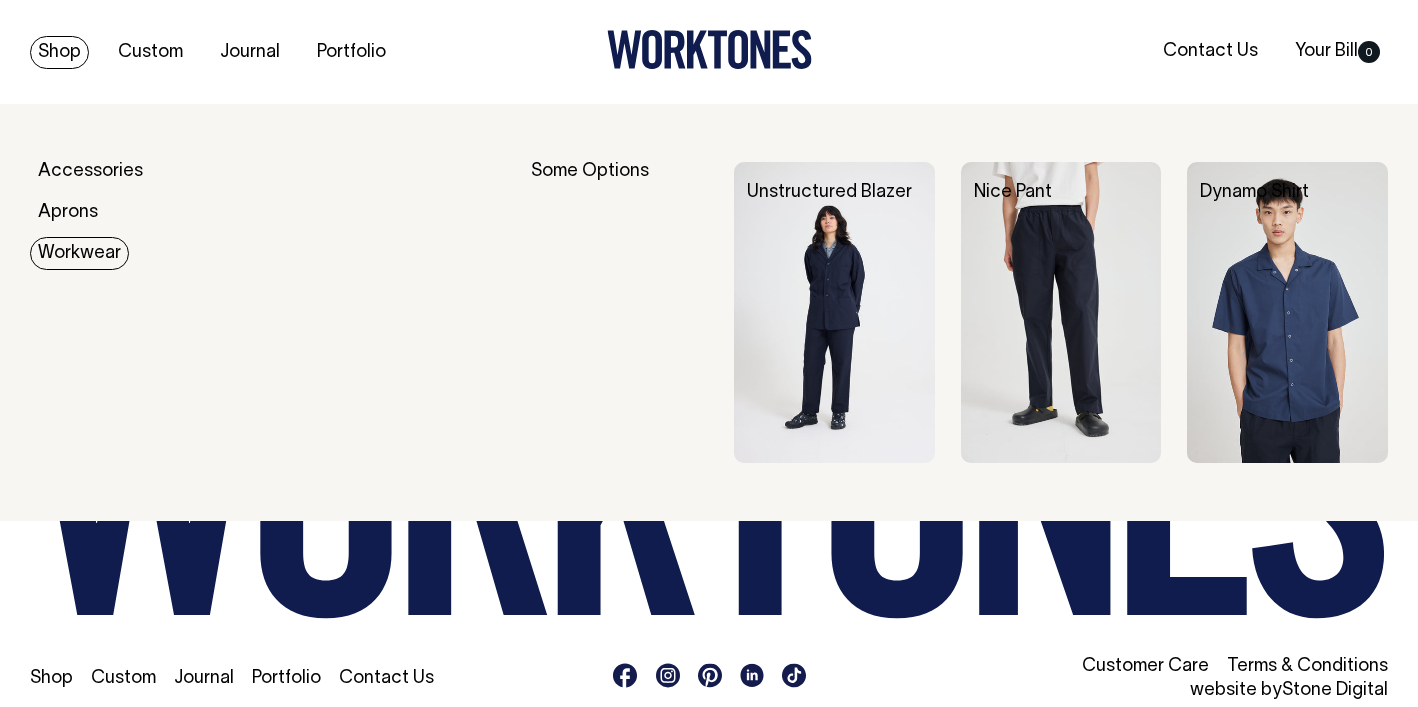 click on "Workwear" at bounding box center [79, 253] 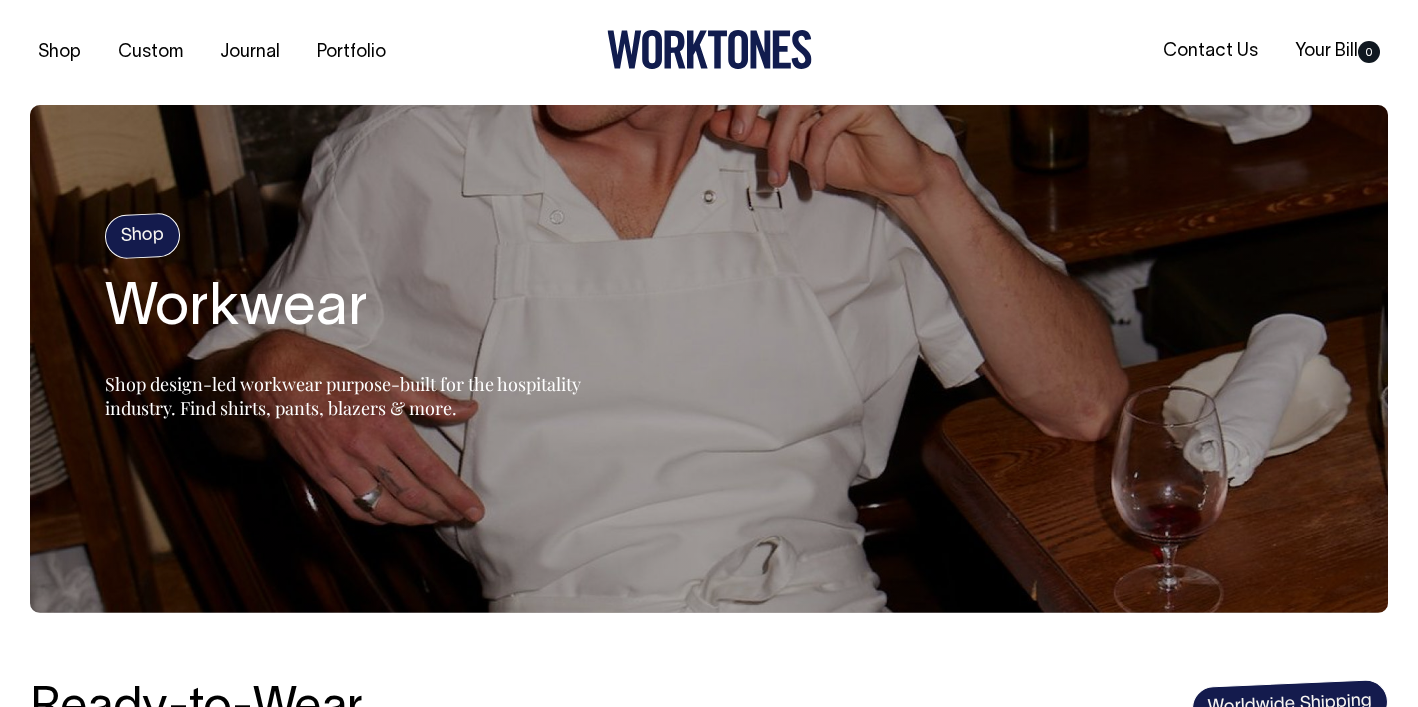 scroll, scrollTop: 0, scrollLeft: 0, axis: both 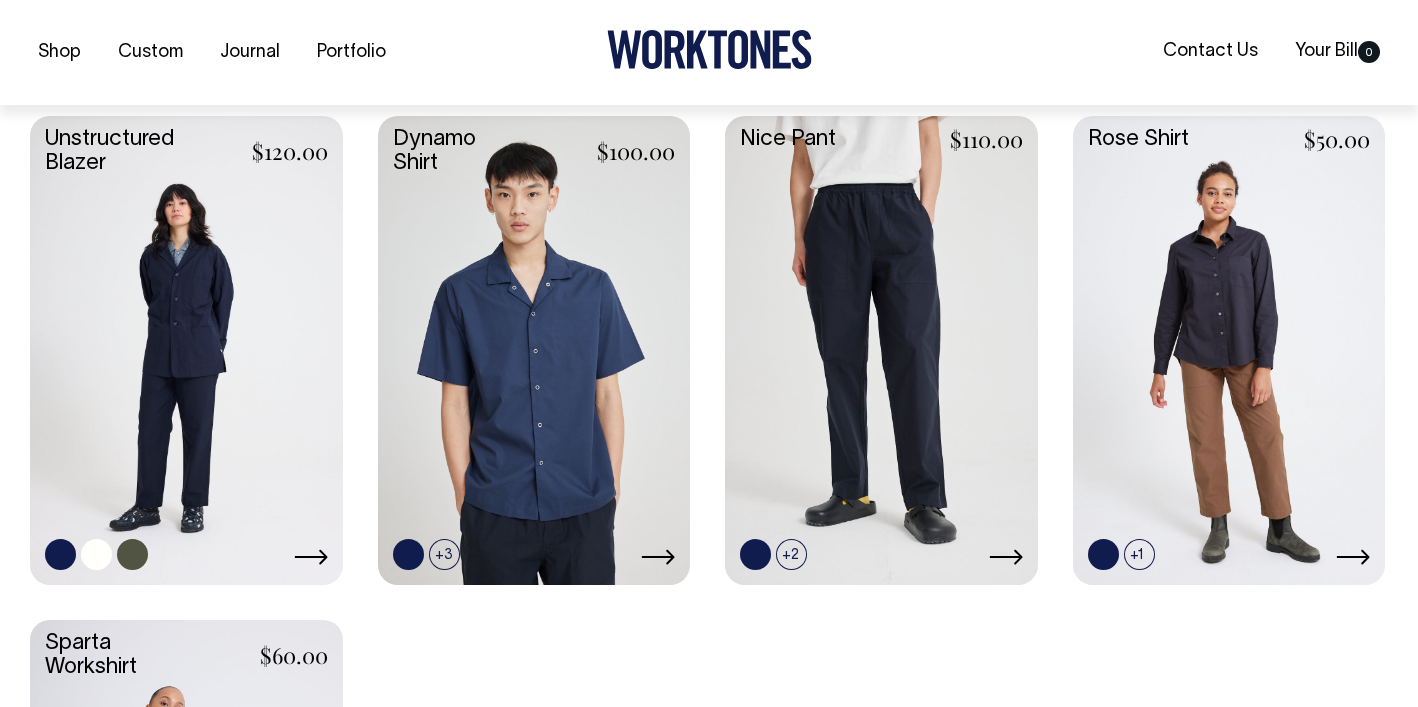 click at bounding box center [186, 348] 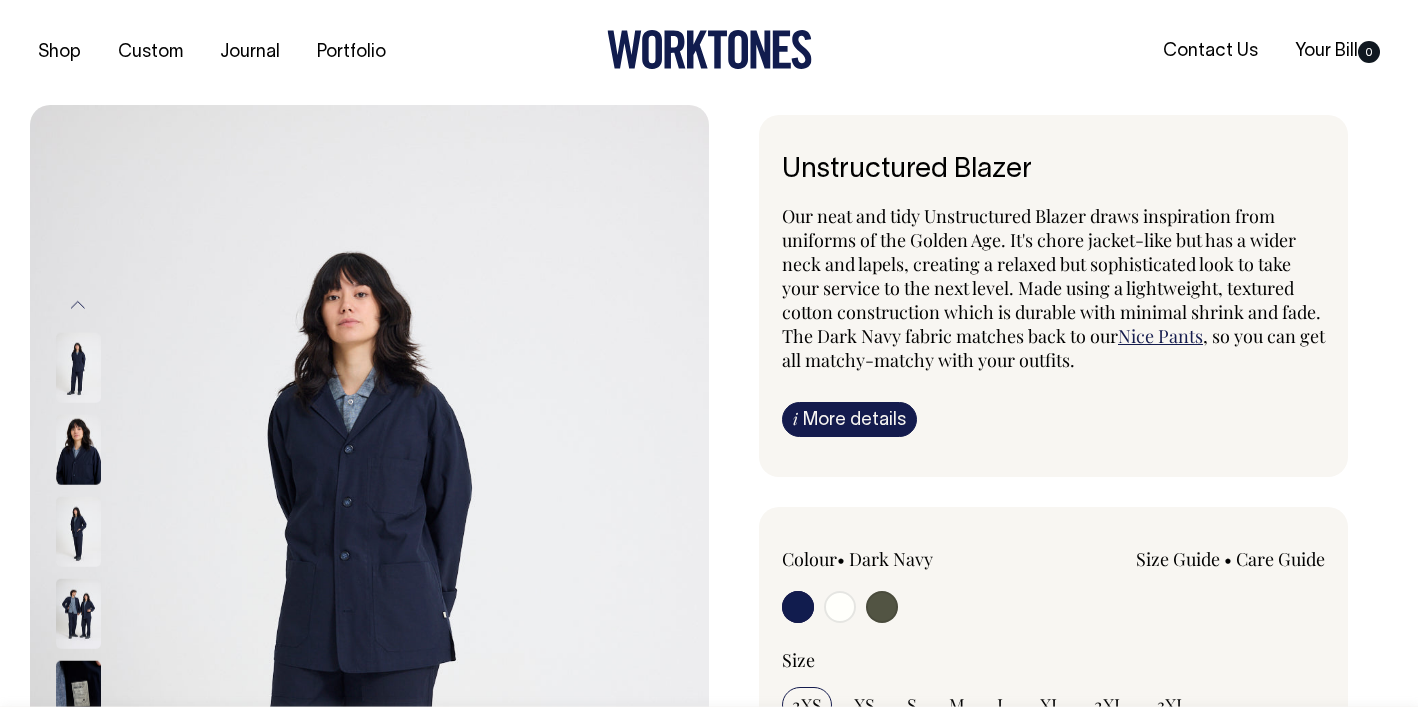 scroll, scrollTop: 0, scrollLeft: 0, axis: both 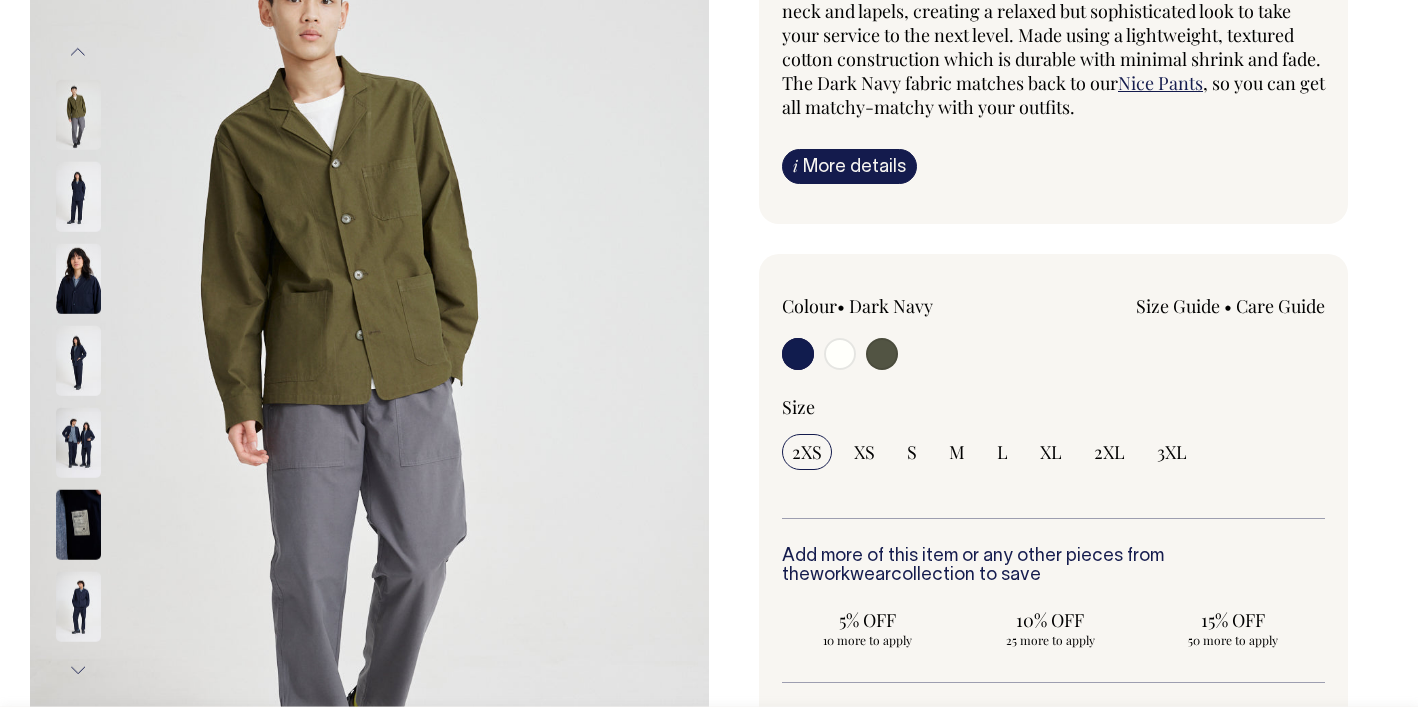 click at bounding box center [78, 197] 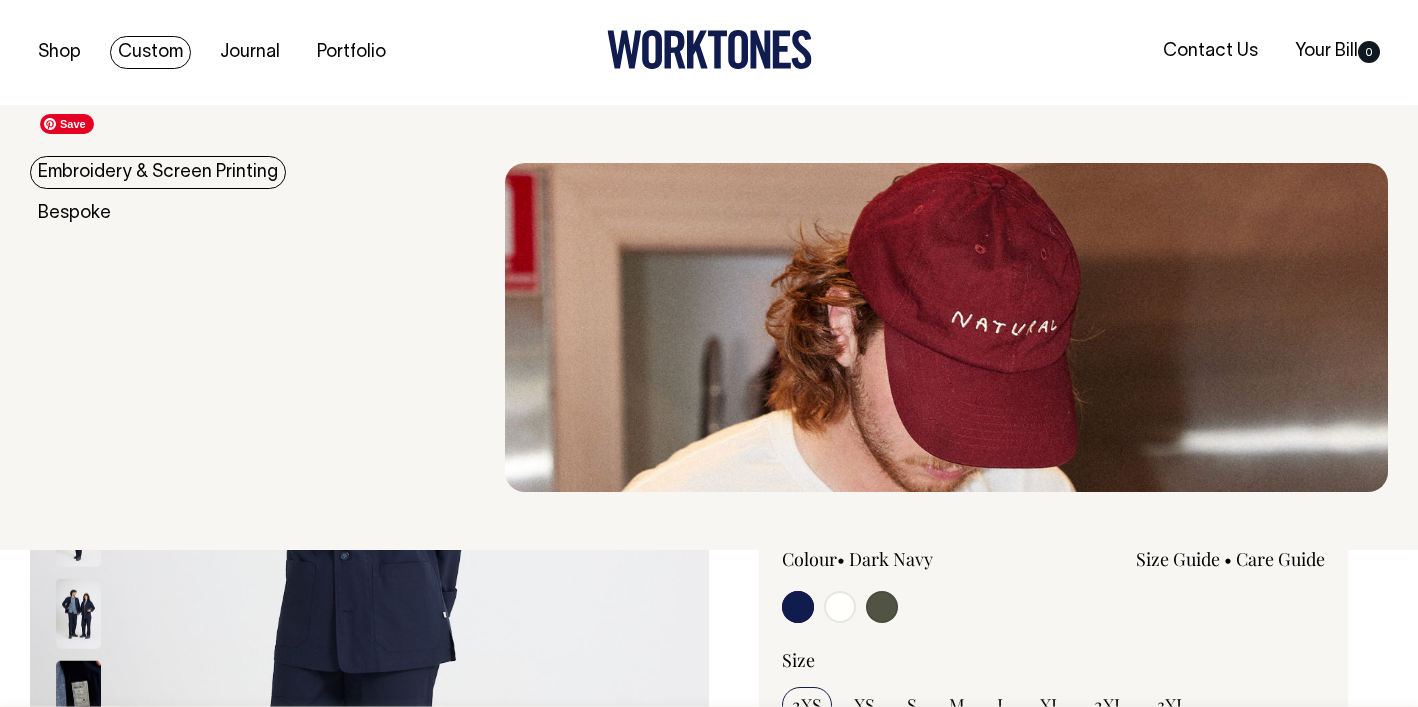 scroll, scrollTop: 0, scrollLeft: 0, axis: both 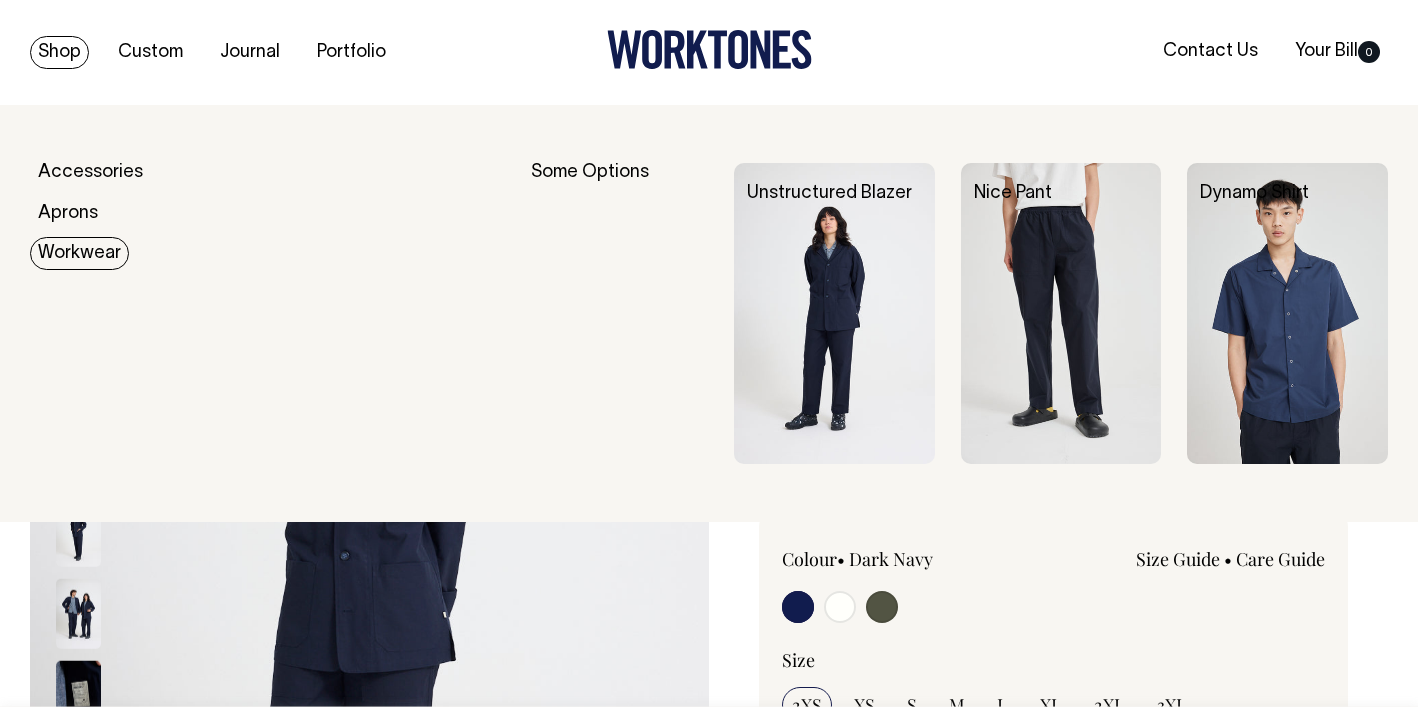 click on "Workwear" at bounding box center (79, 253) 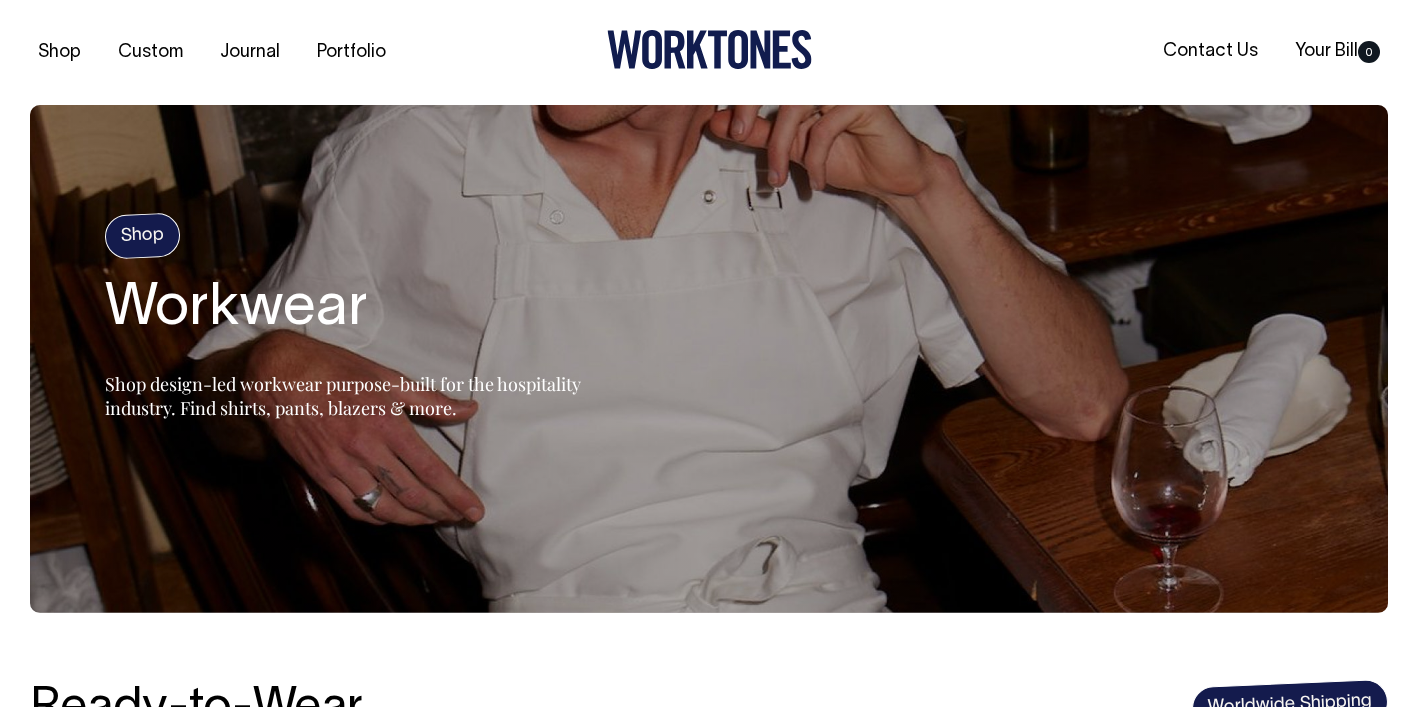 scroll, scrollTop: 0, scrollLeft: 0, axis: both 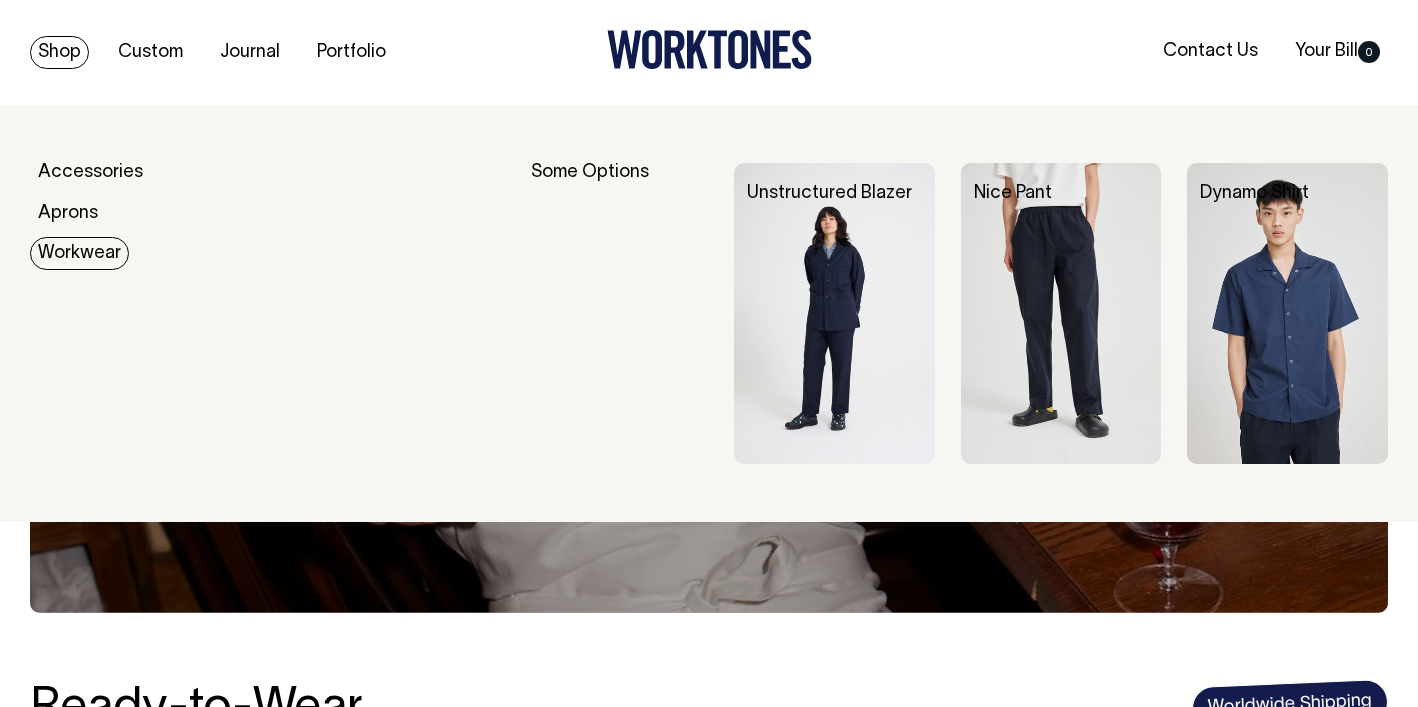 click on "Workwear" at bounding box center (79, 253) 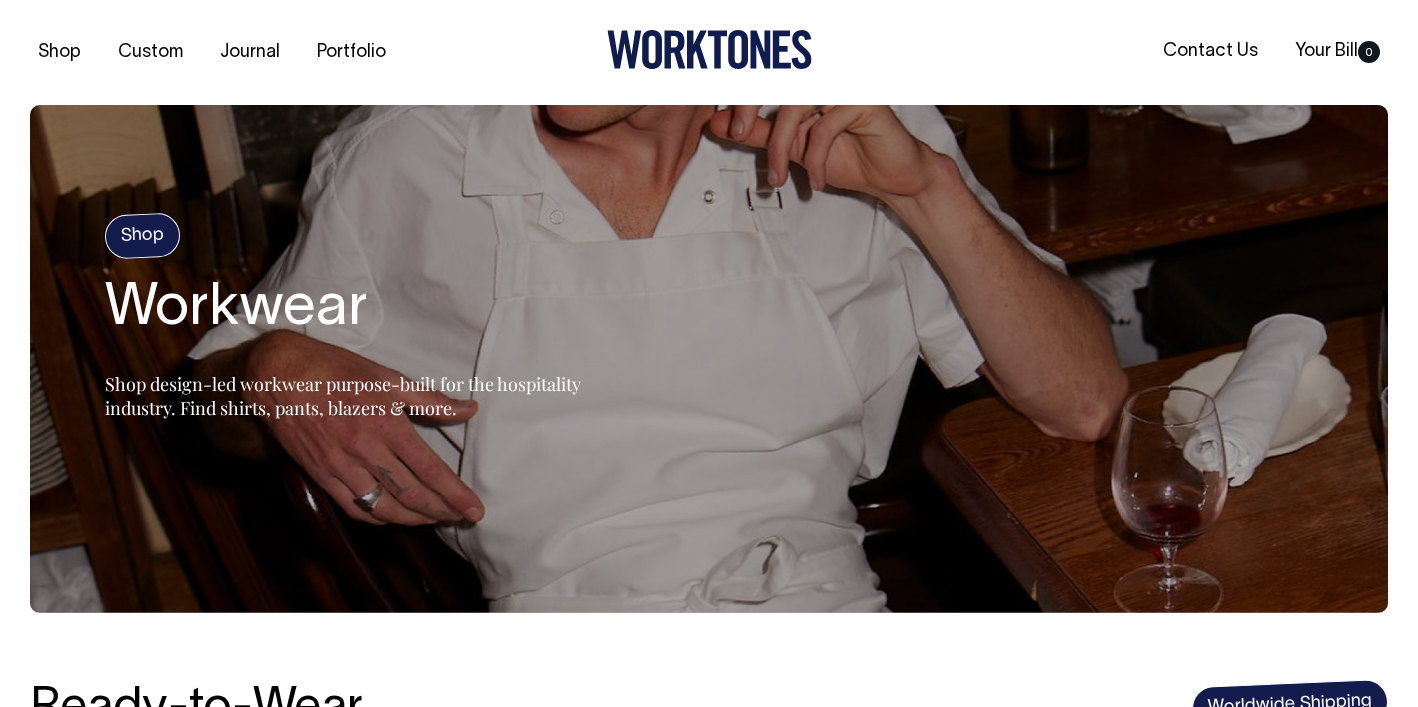 scroll, scrollTop: 0, scrollLeft: 0, axis: both 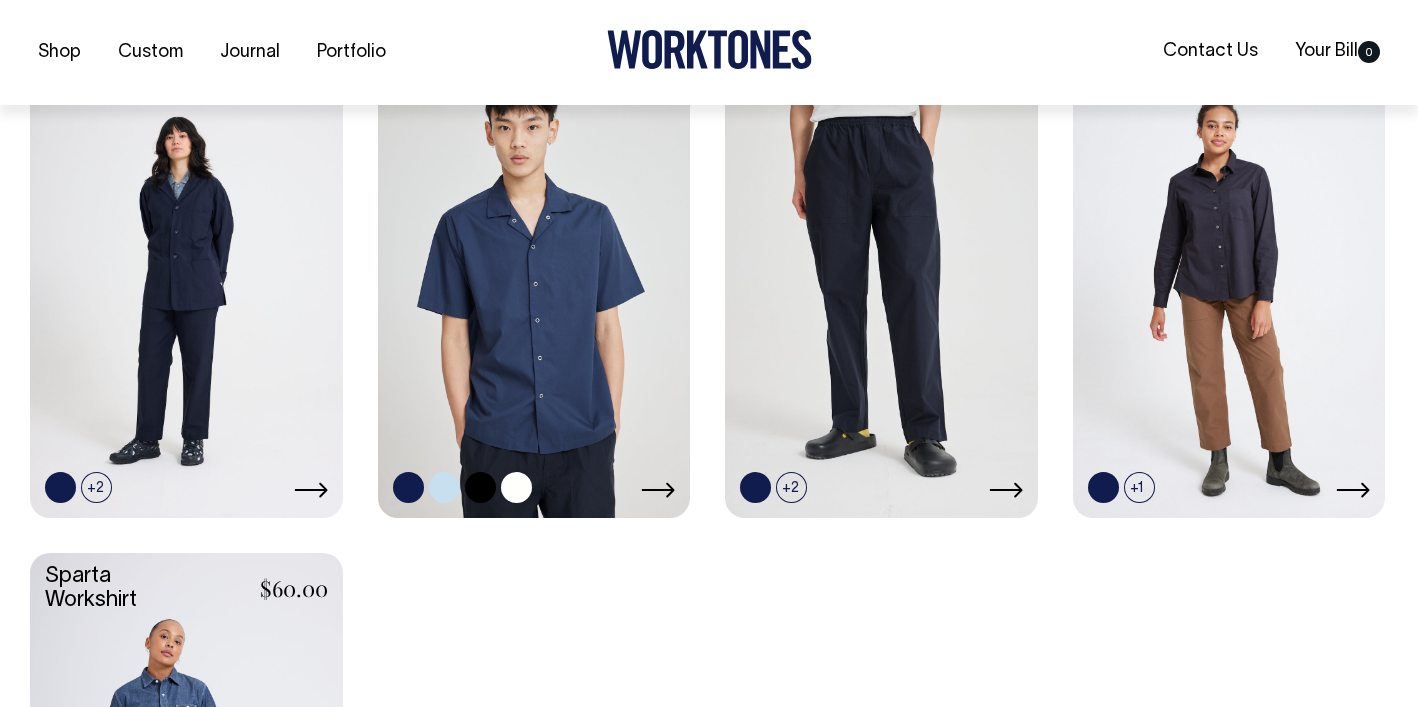 click at bounding box center (534, 281) 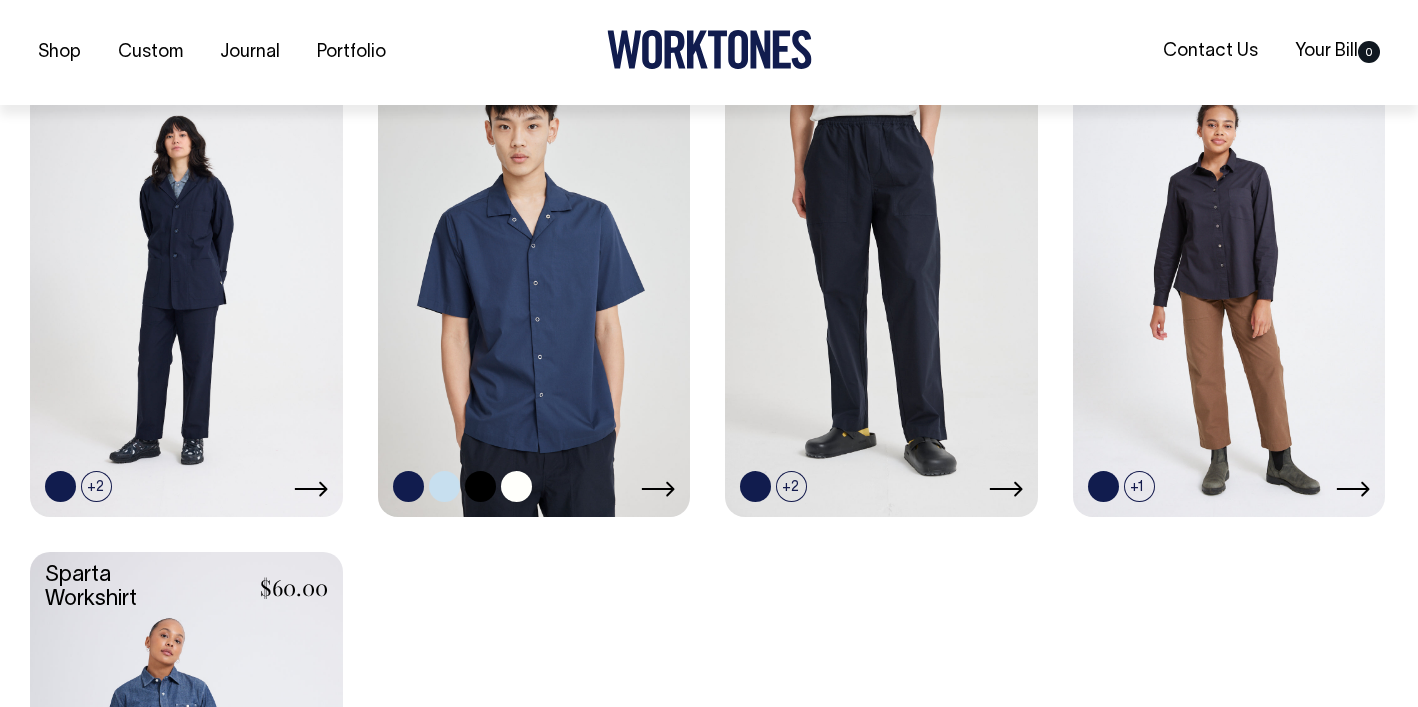 scroll, scrollTop: 920, scrollLeft: 0, axis: vertical 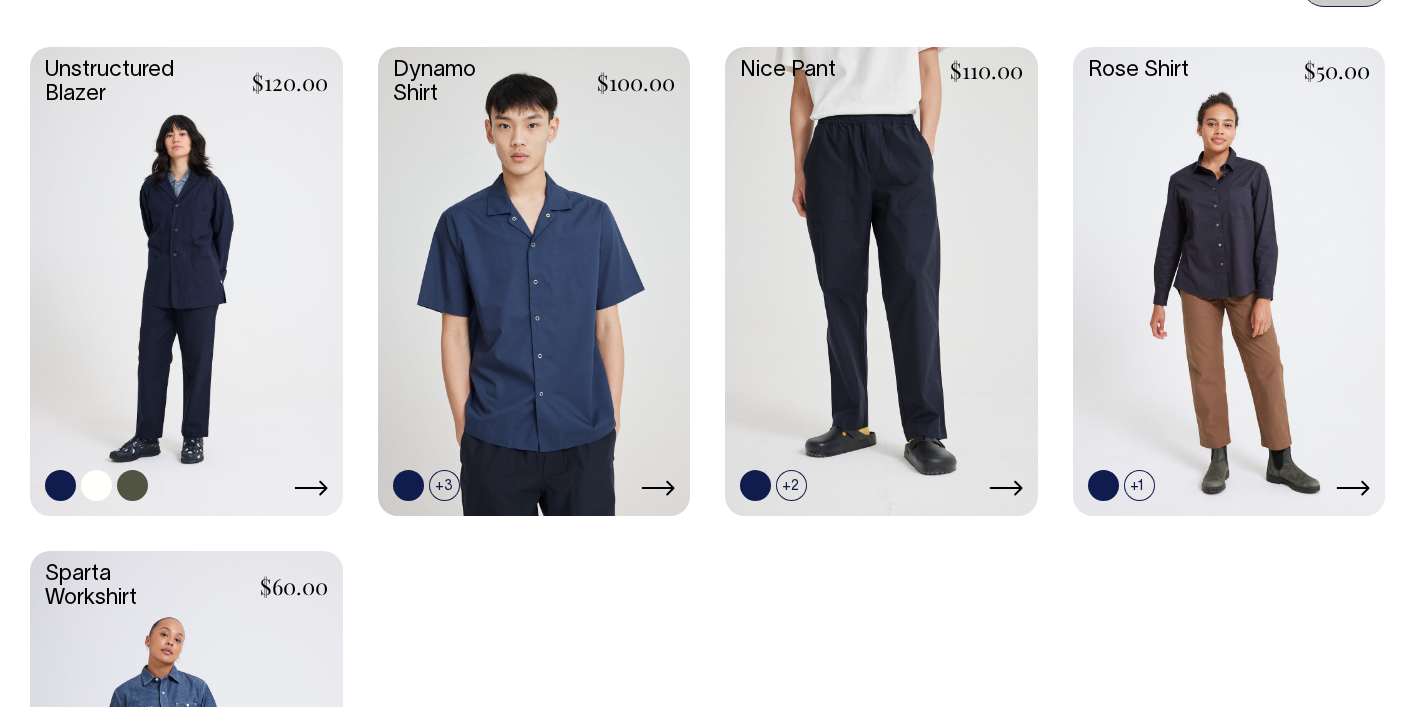 click at bounding box center (186, 279) 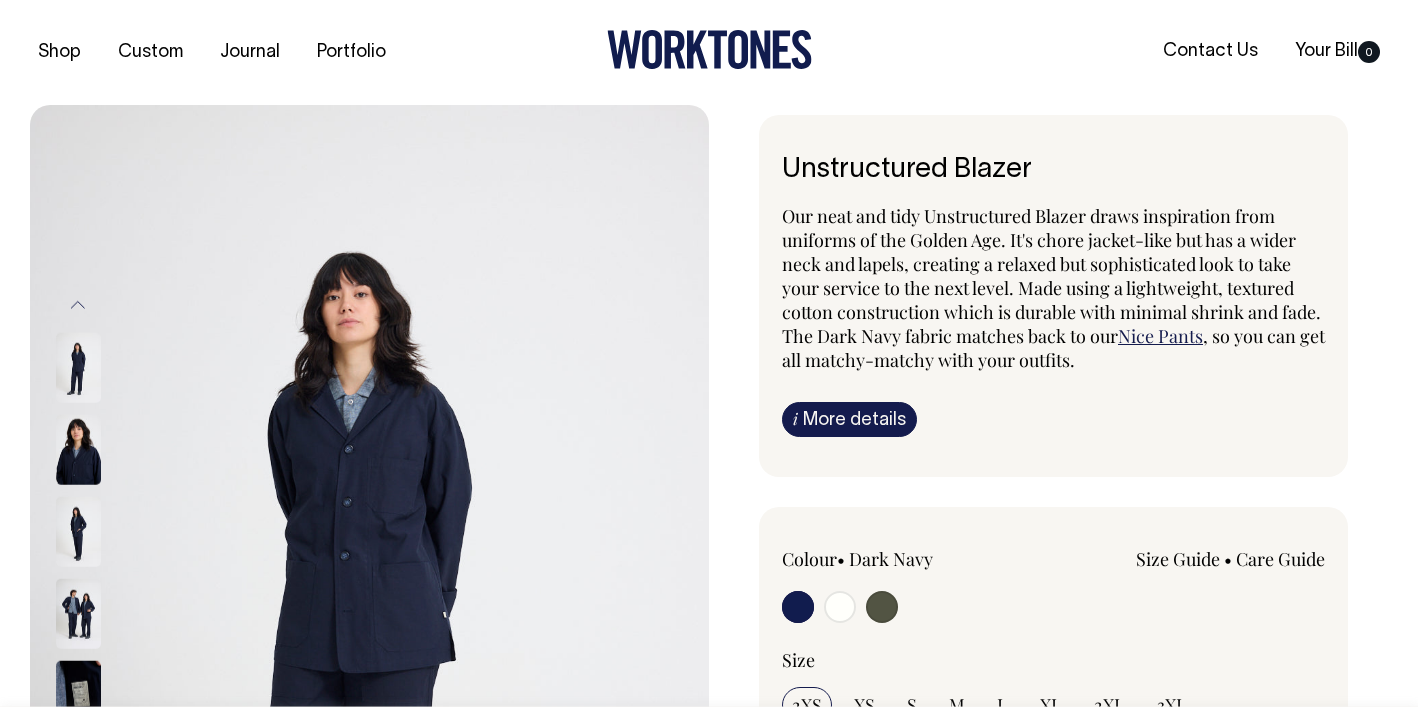 scroll, scrollTop: 0, scrollLeft: 0, axis: both 